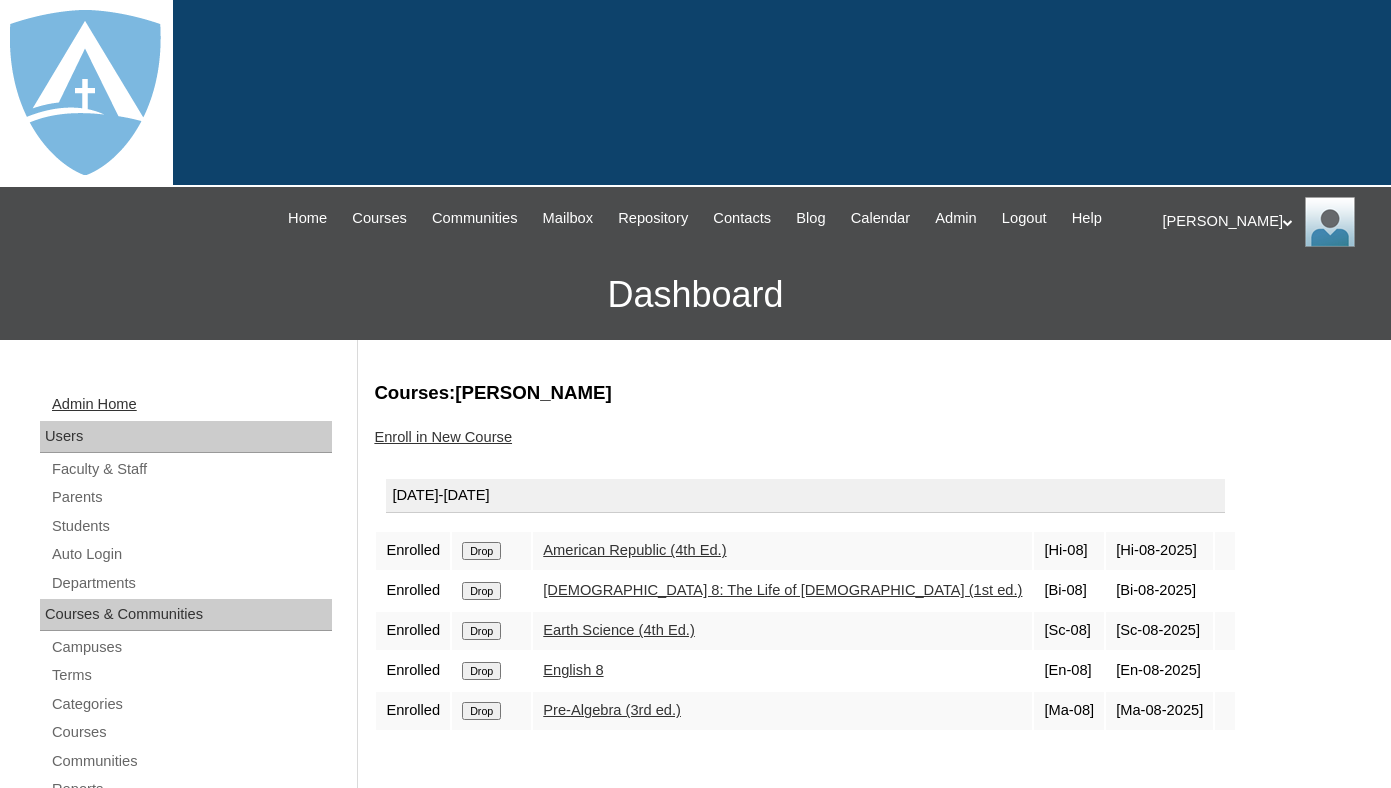 scroll, scrollTop: 123, scrollLeft: 0, axis: vertical 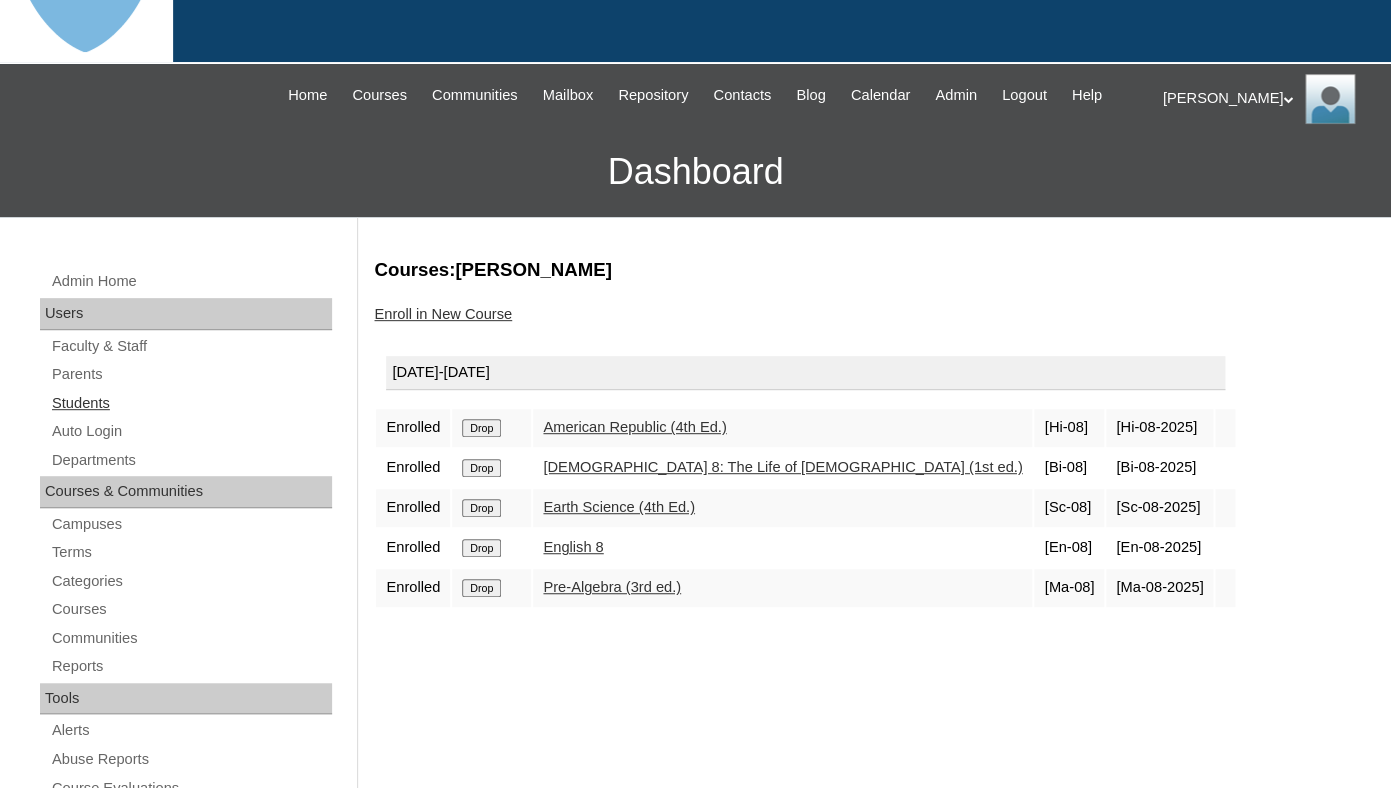 click on "Students" at bounding box center [191, 403] 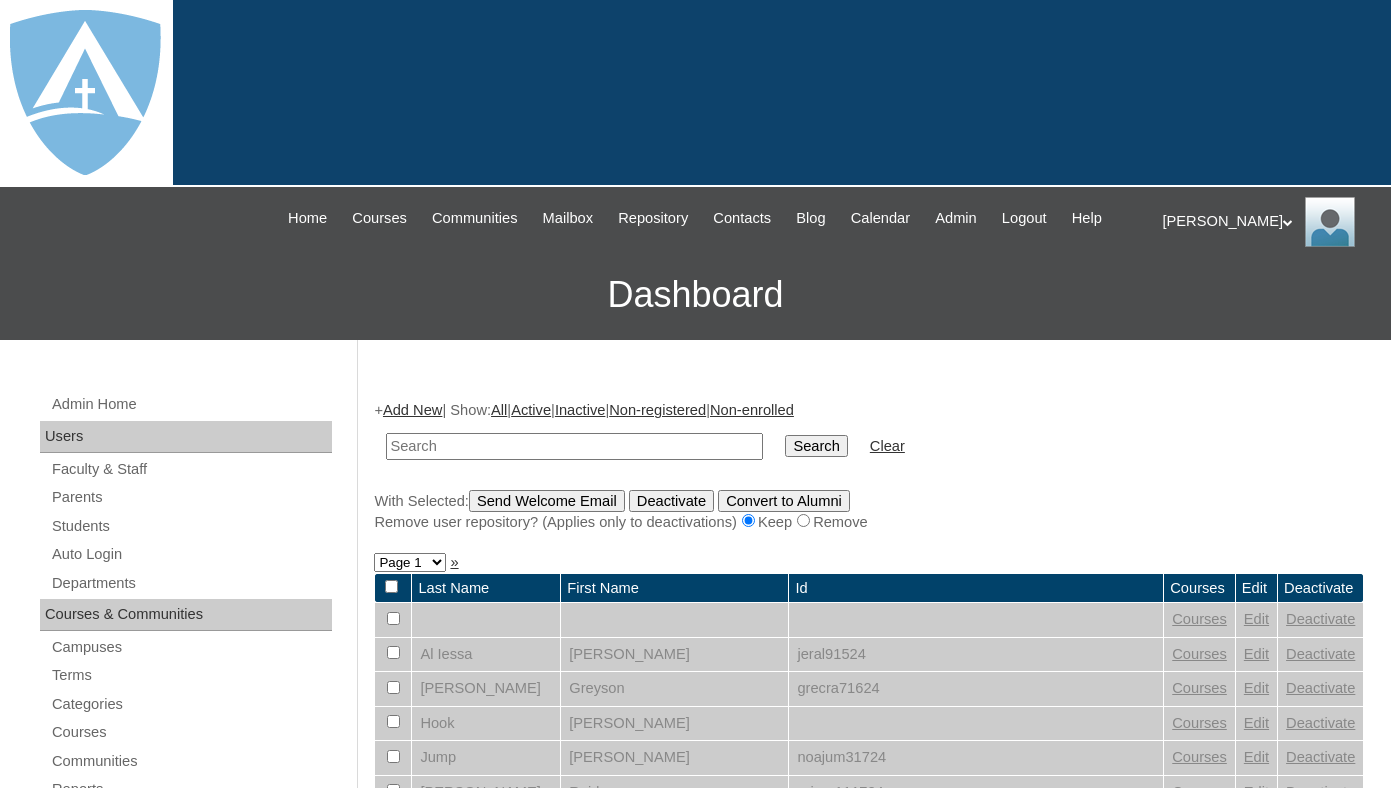 scroll, scrollTop: 0, scrollLeft: 0, axis: both 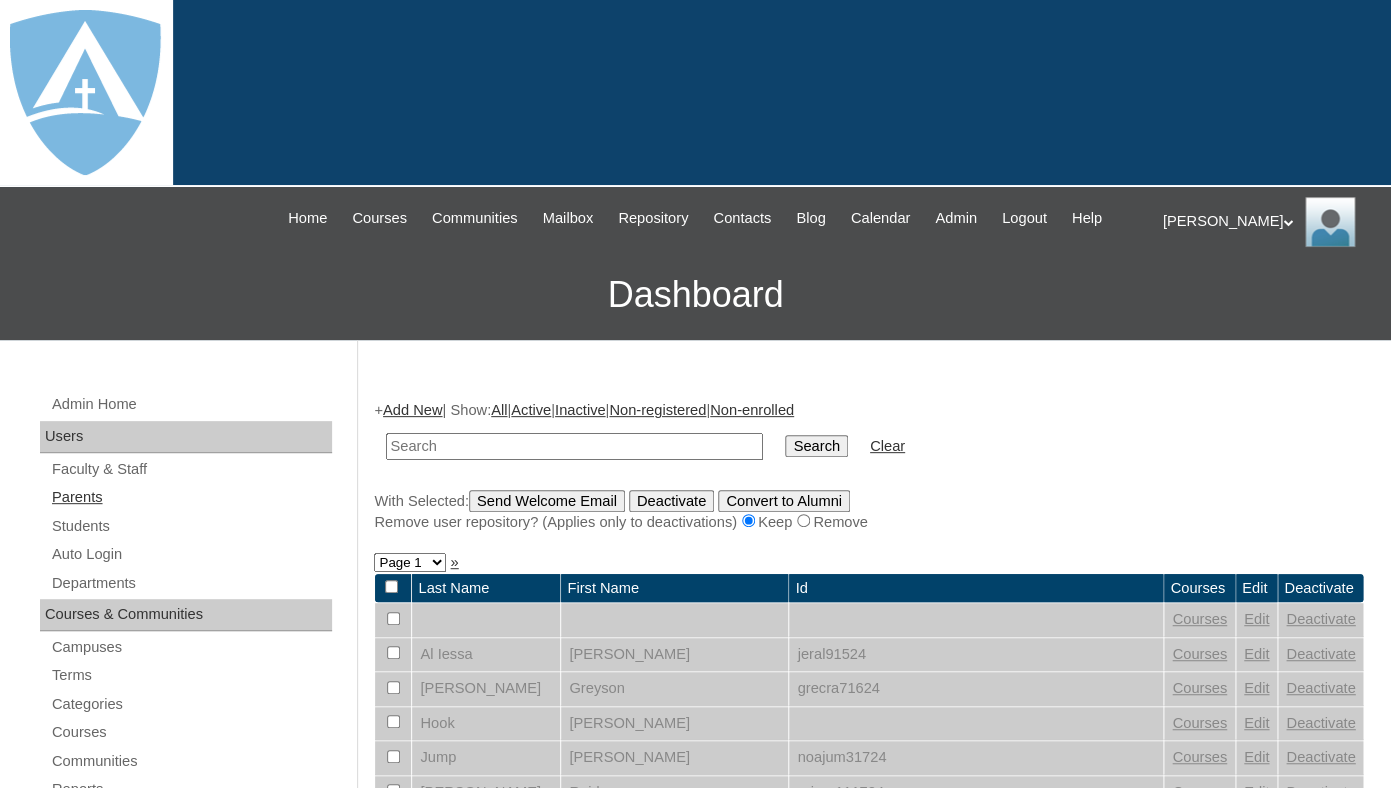 click on "Parents" at bounding box center [191, 497] 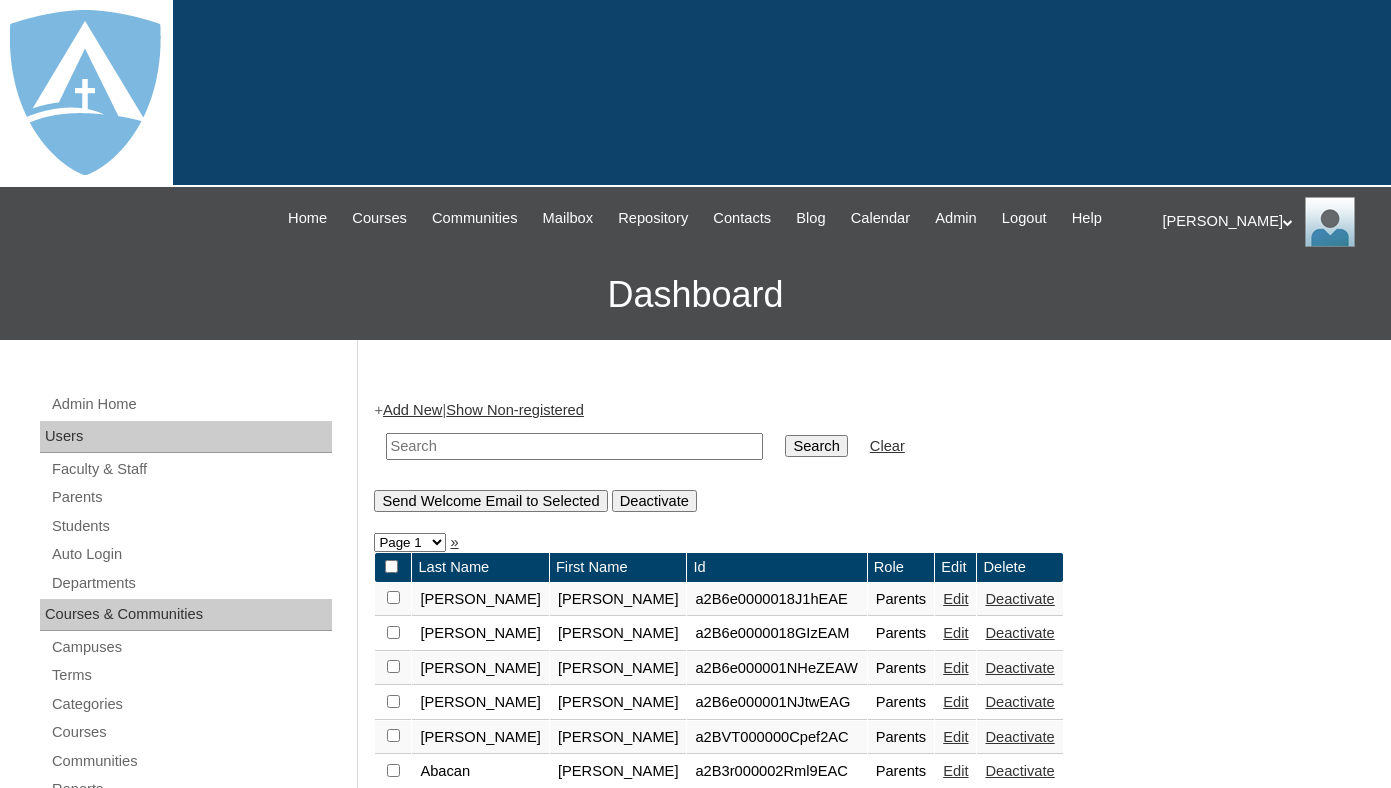 scroll, scrollTop: 0, scrollLeft: 0, axis: both 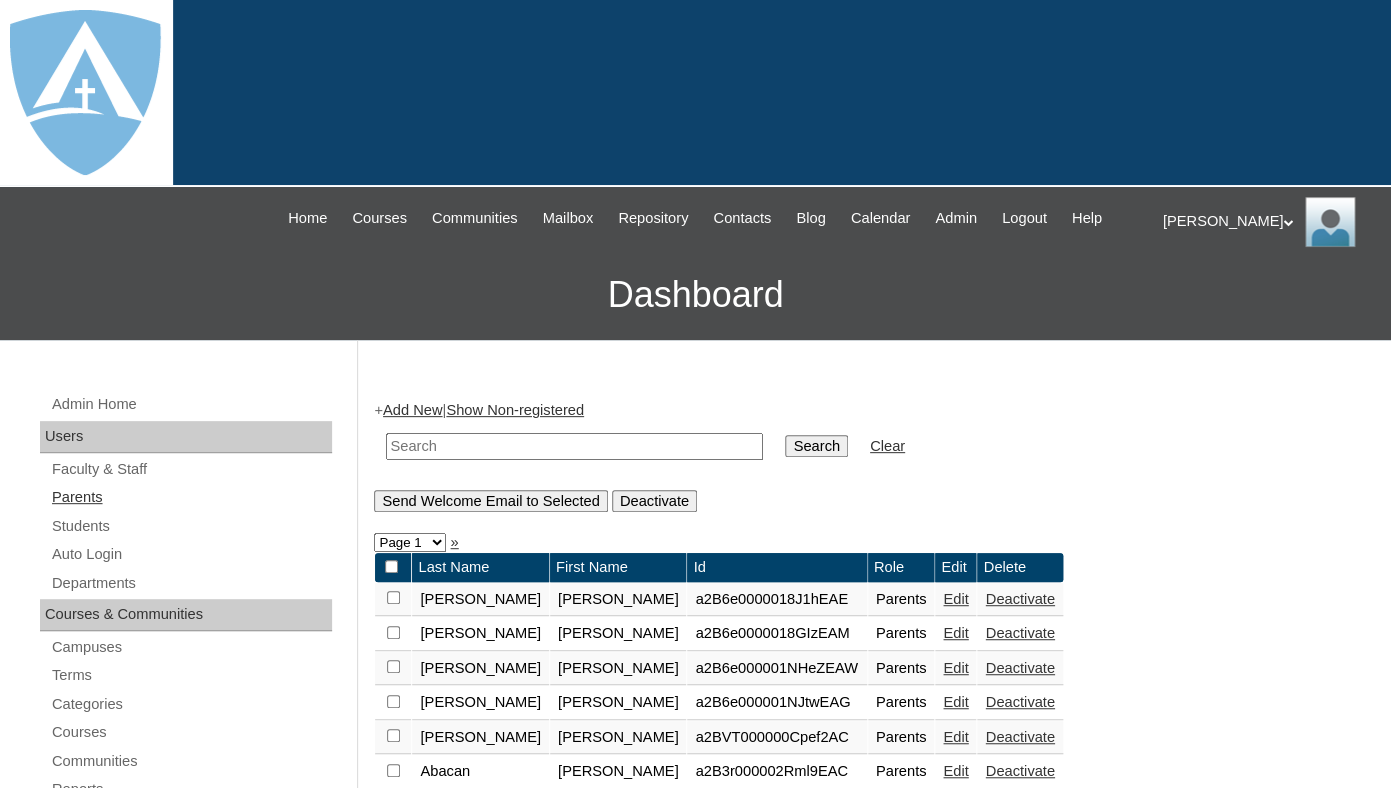 click on "Parents" at bounding box center [191, 497] 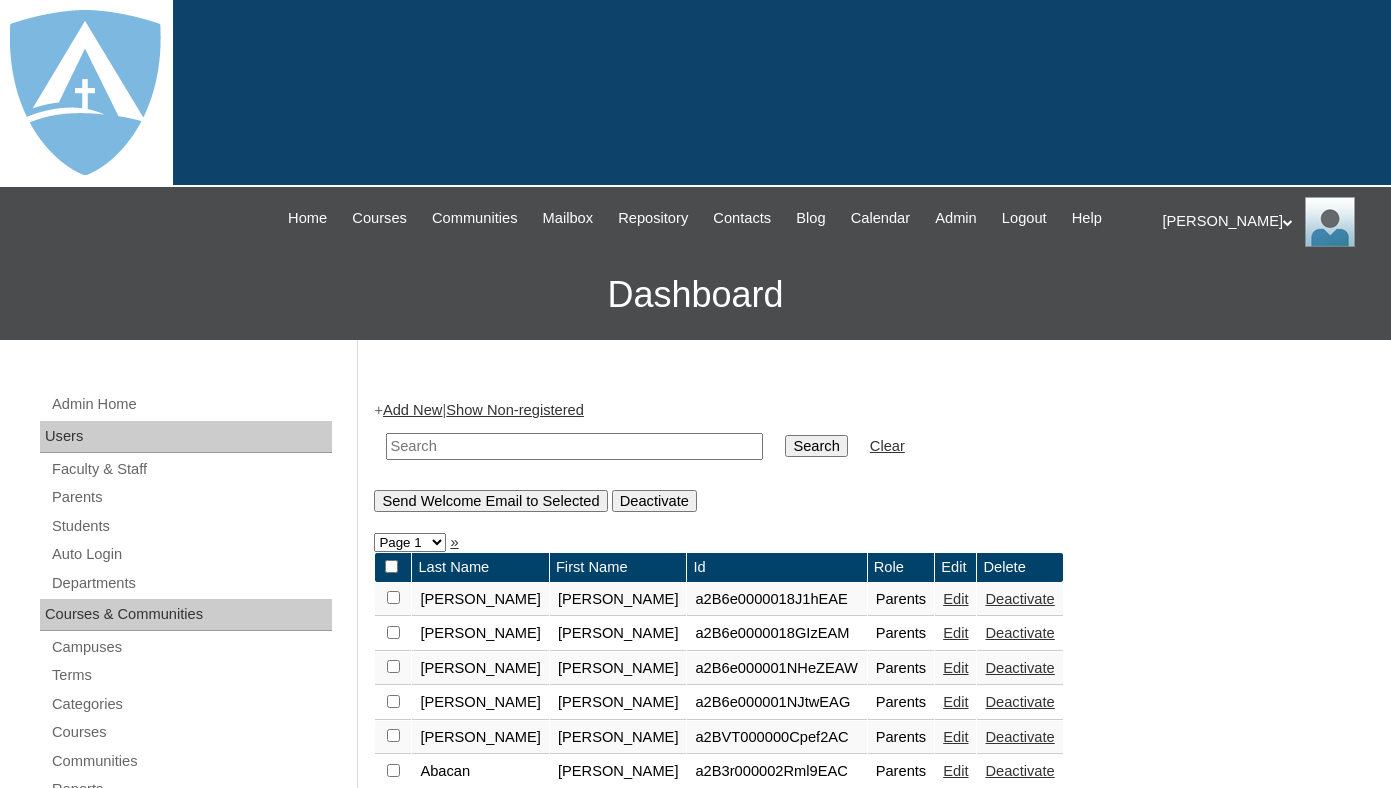 scroll, scrollTop: 0, scrollLeft: 0, axis: both 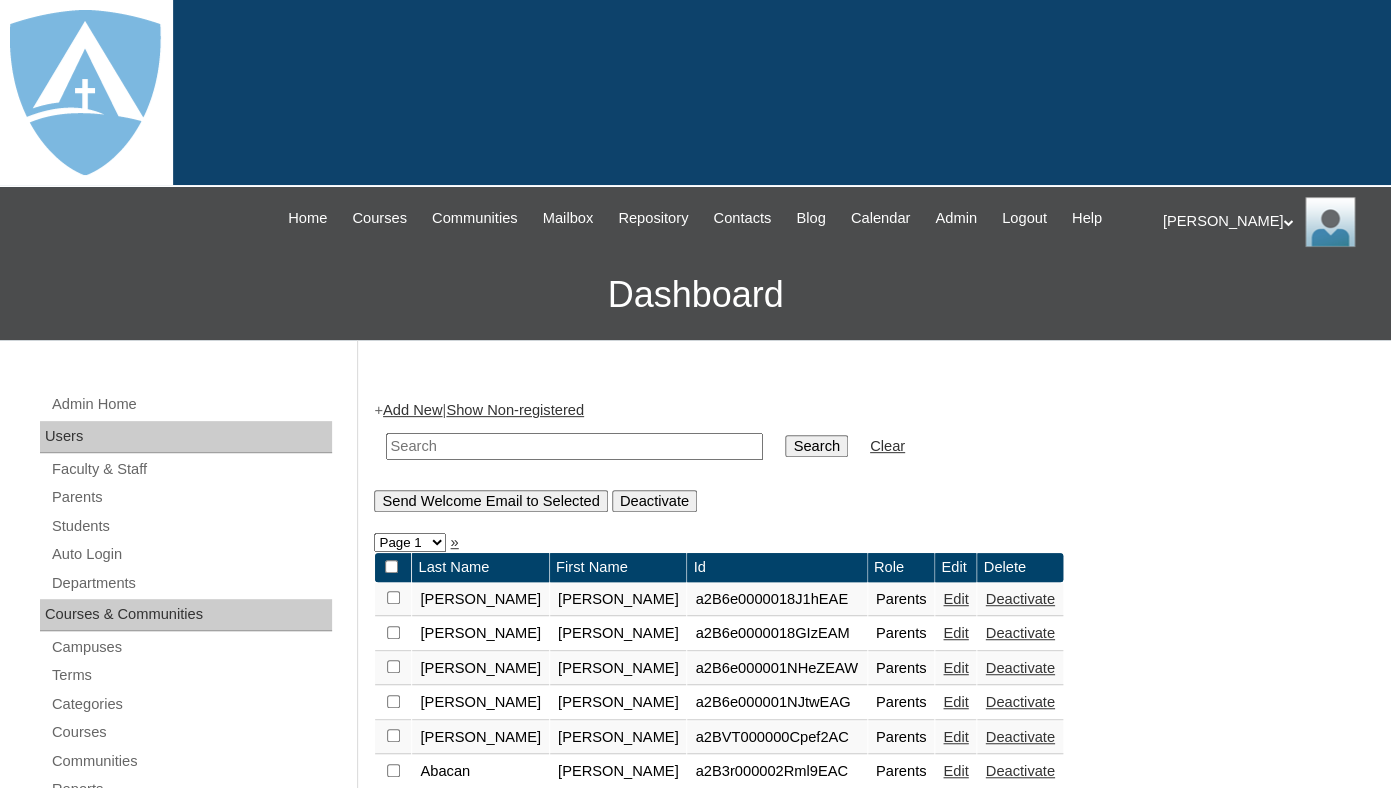 click at bounding box center (574, 446) 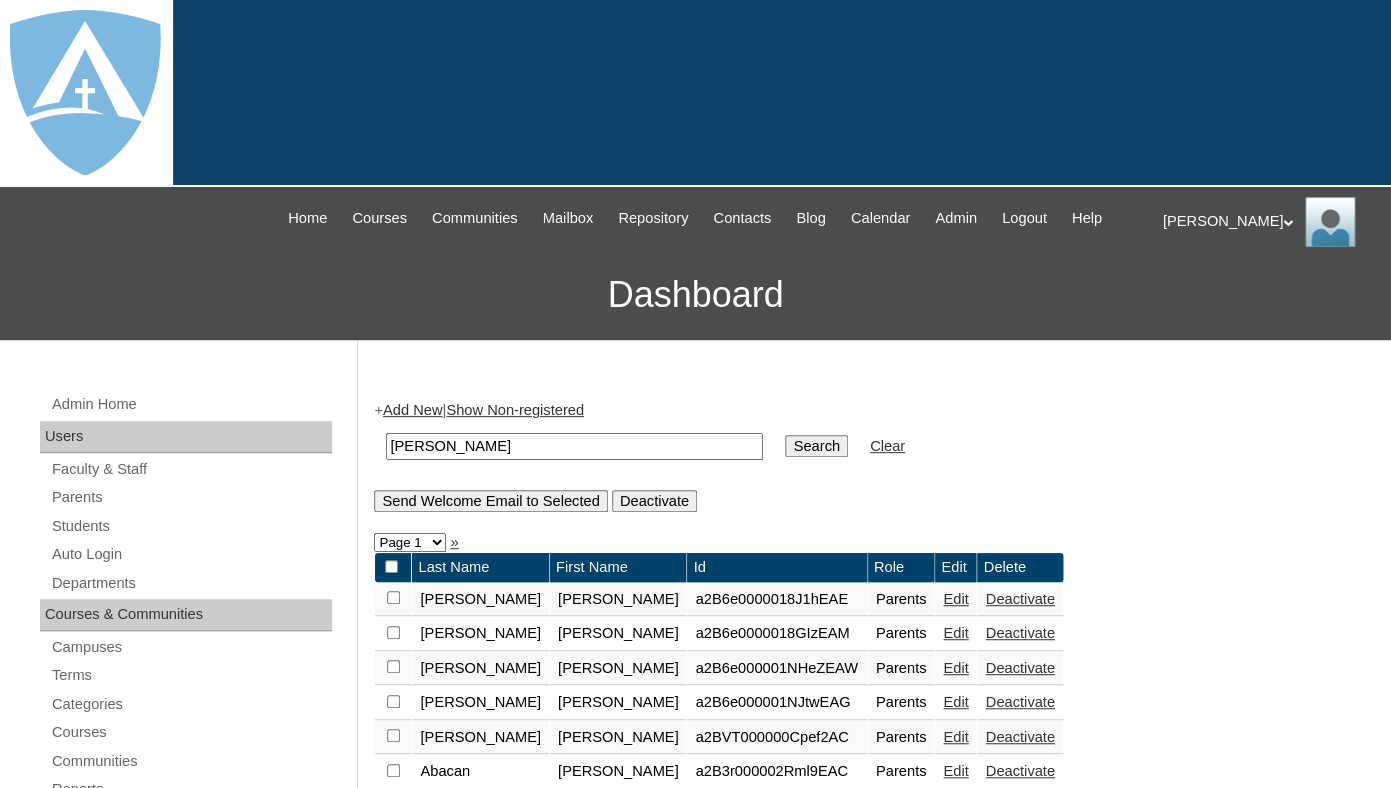 drag, startPoint x: 443, startPoint y: 465, endPoint x: 573, endPoint y: 460, distance: 130.09612 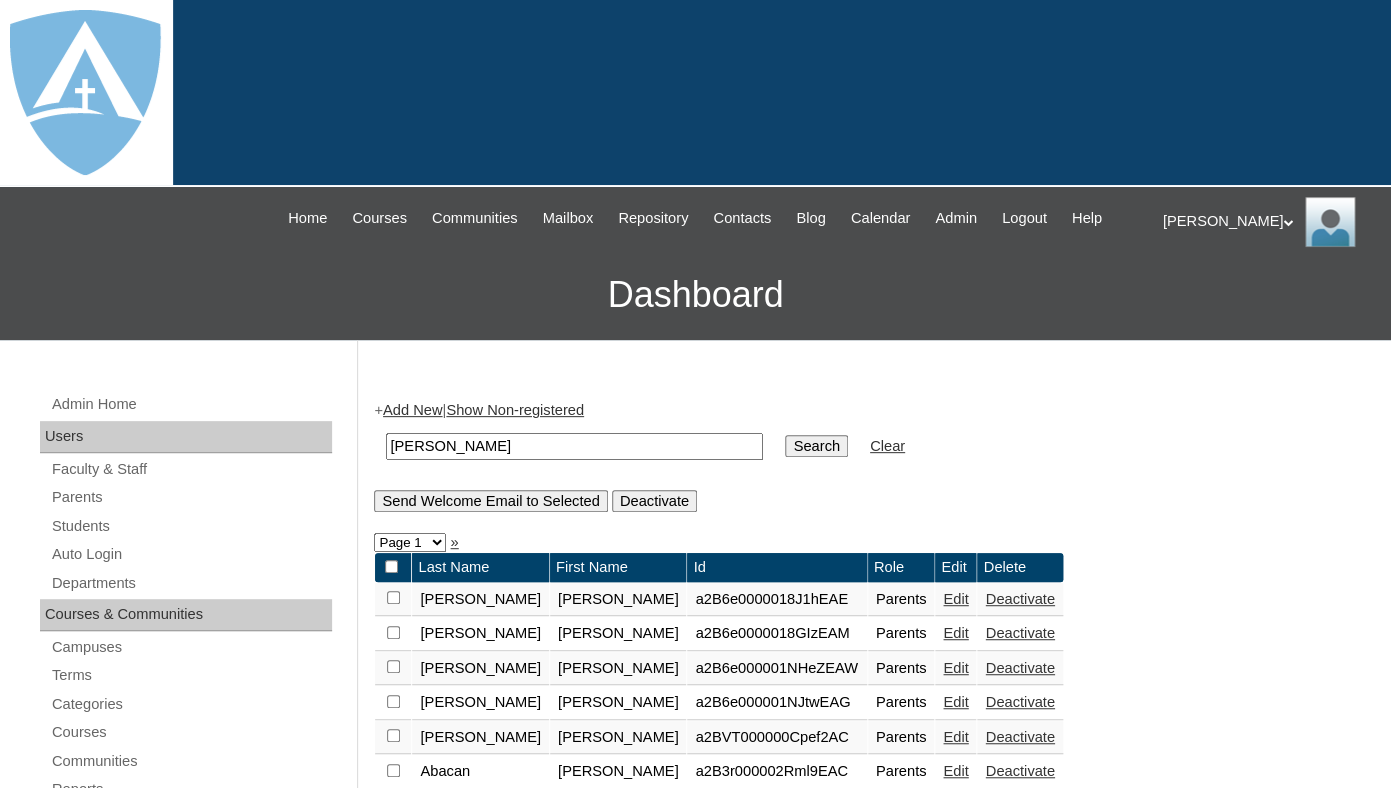 type on "Bianca" 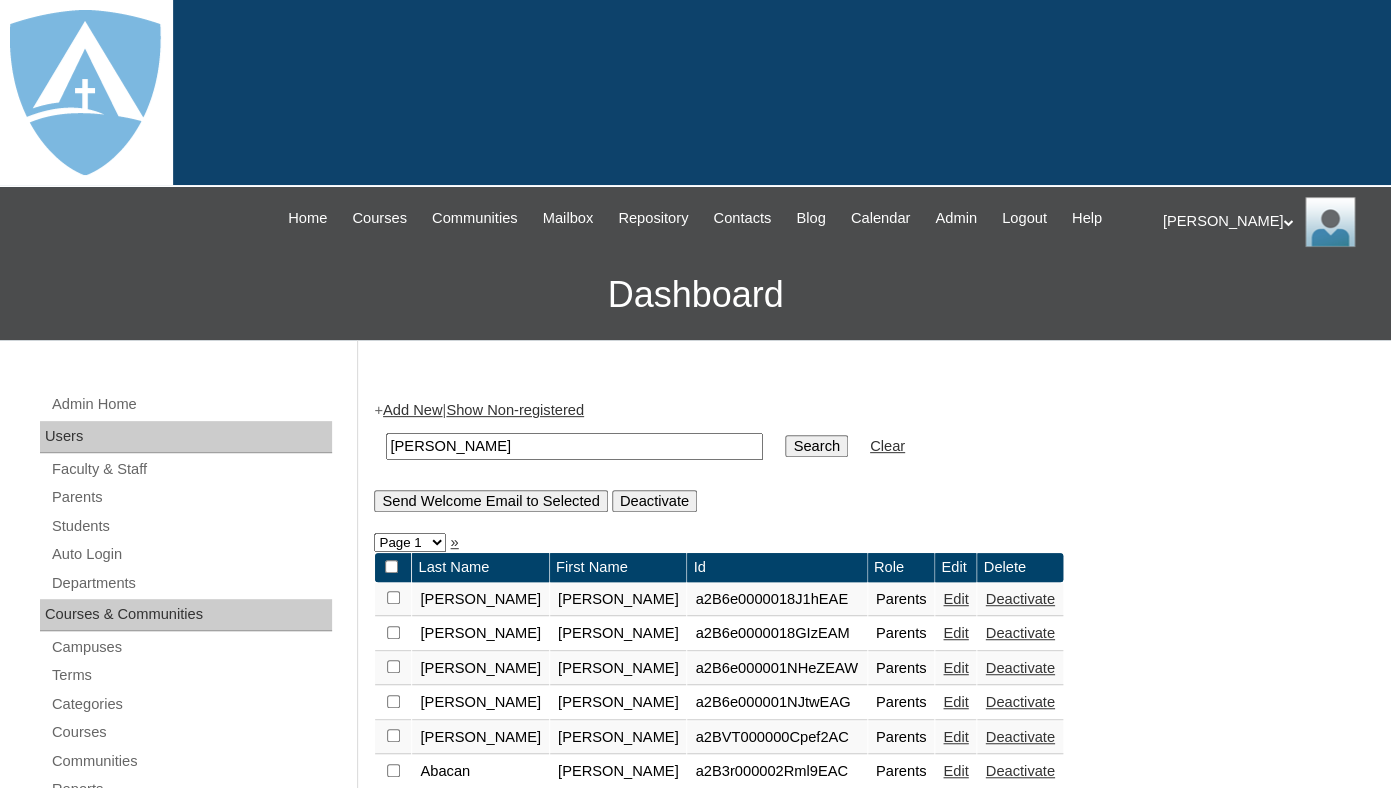click on "Search" at bounding box center (816, 446) 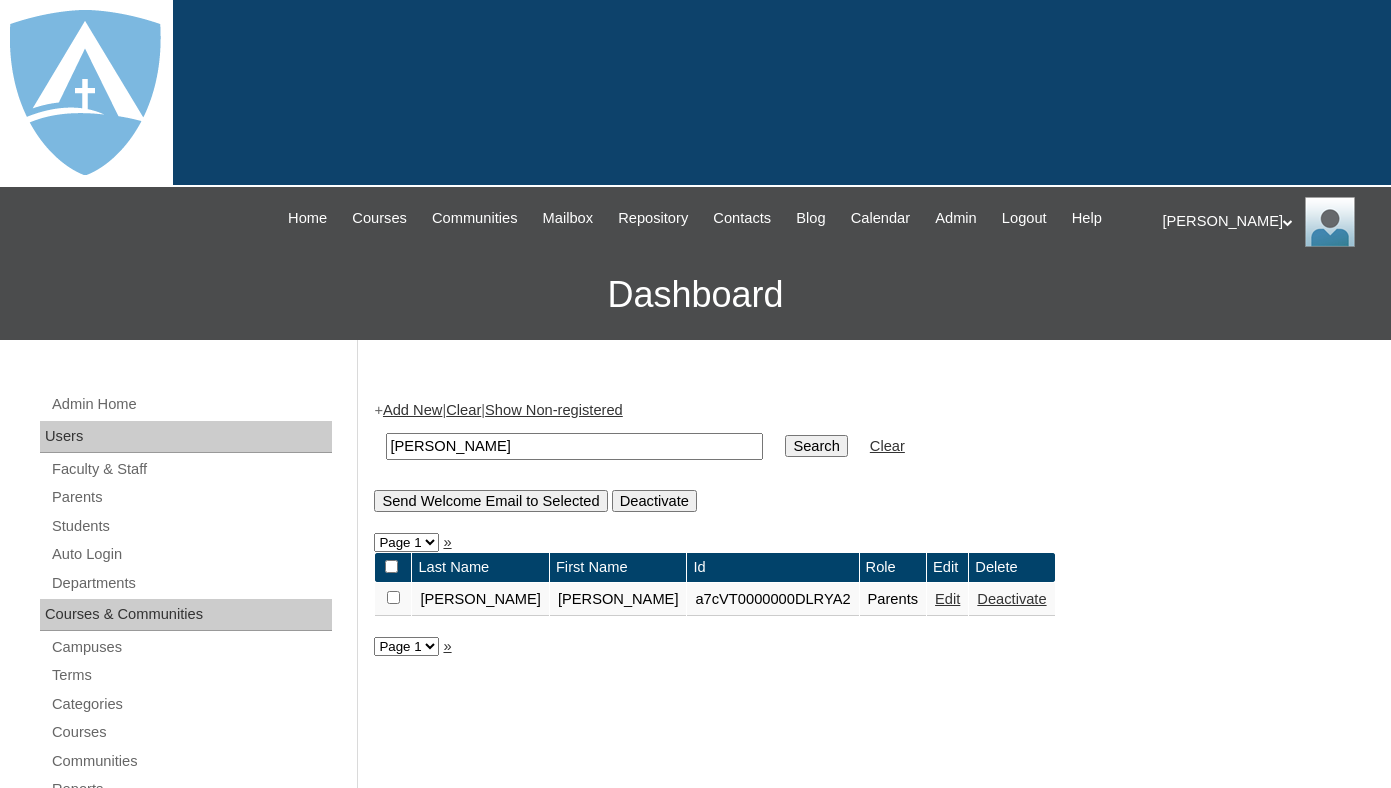 scroll, scrollTop: 0, scrollLeft: 0, axis: both 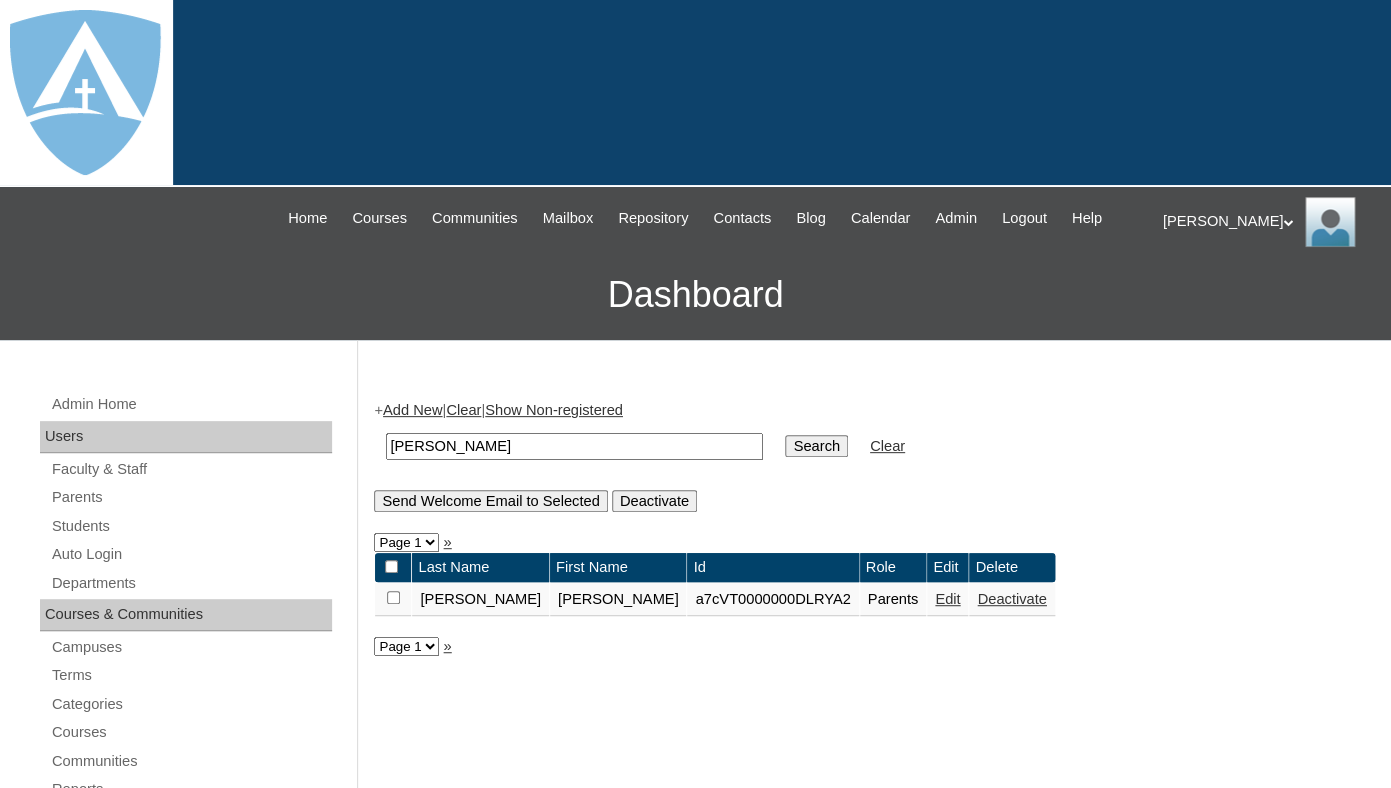 click on "Edit" at bounding box center [947, 599] 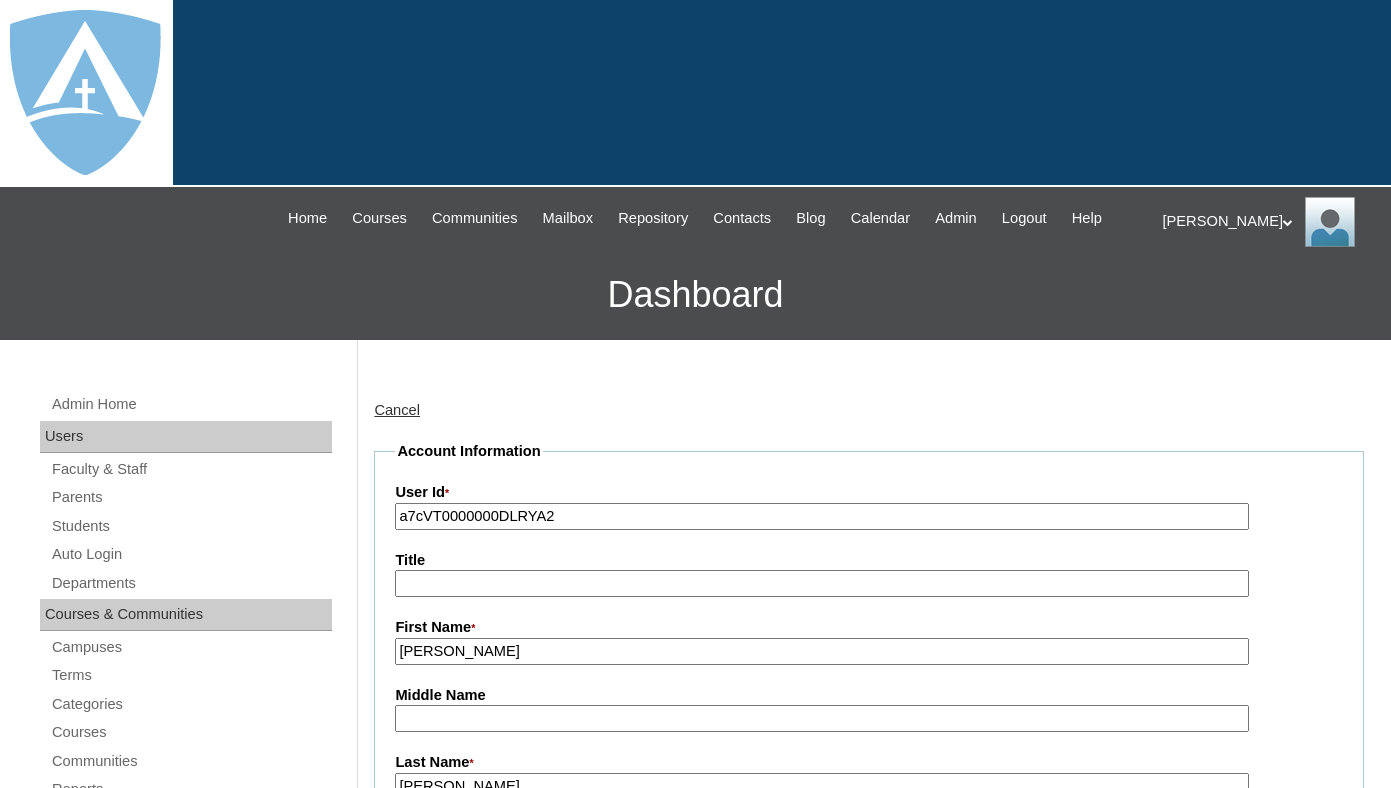 type on "tlambert" 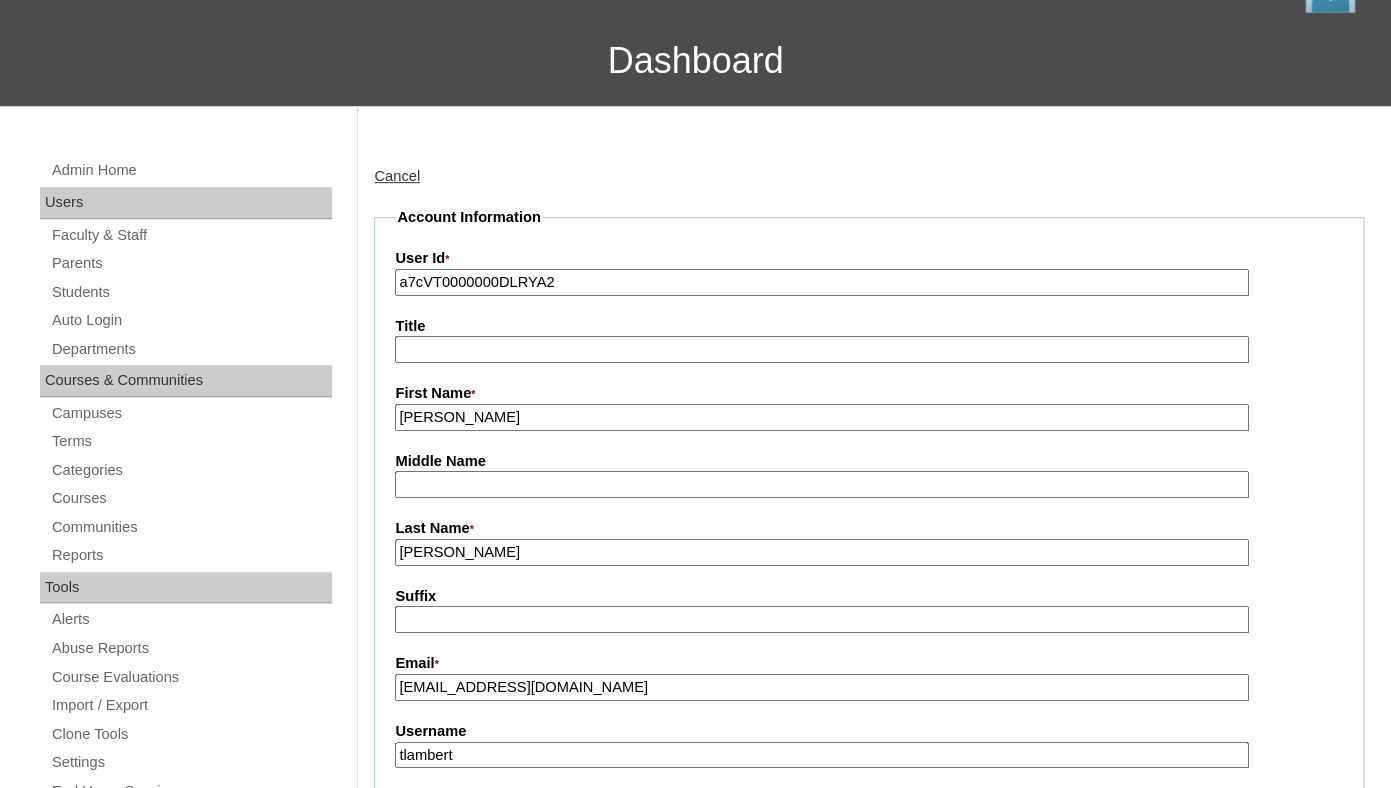 scroll, scrollTop: 0, scrollLeft: 0, axis: both 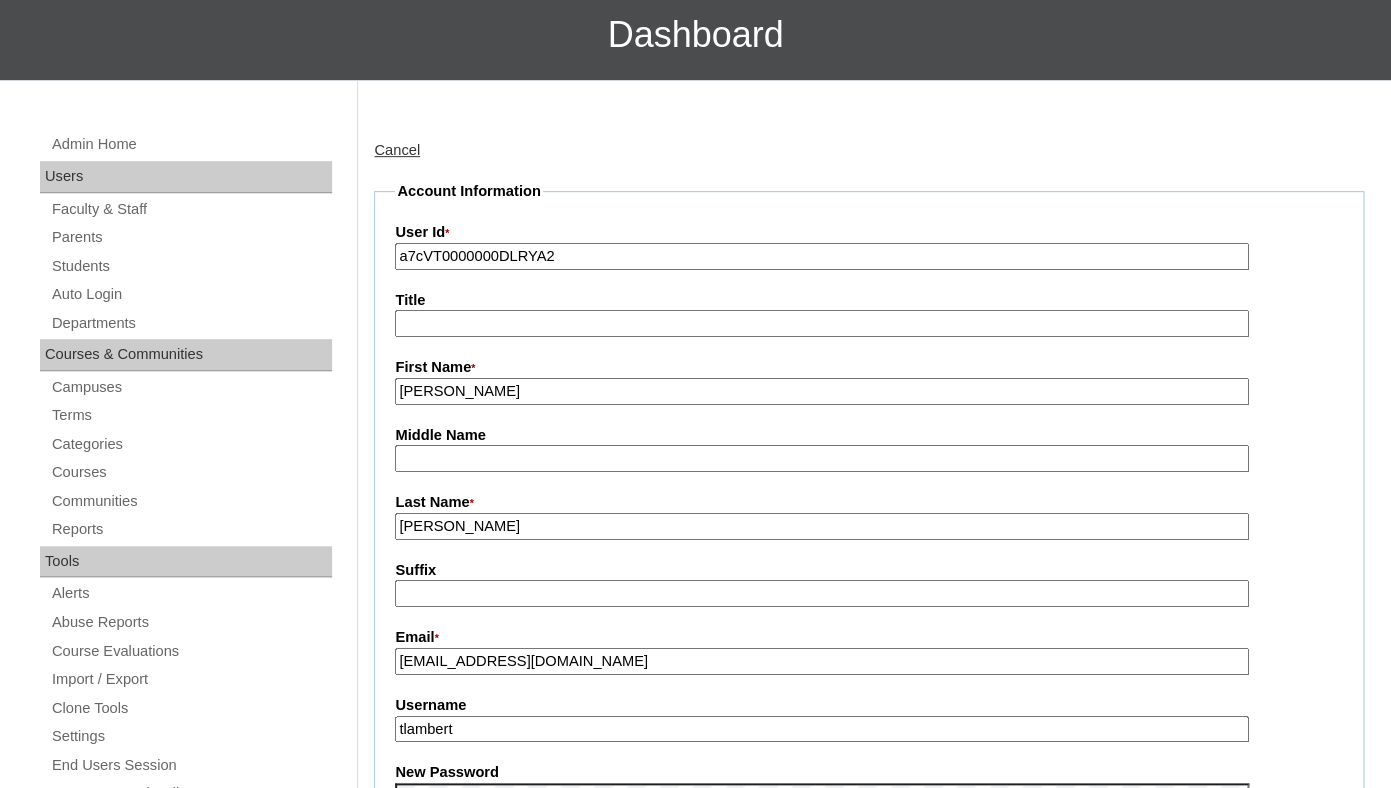 click on "a7cVT0000000DLRYA2" at bounding box center (821, 256) 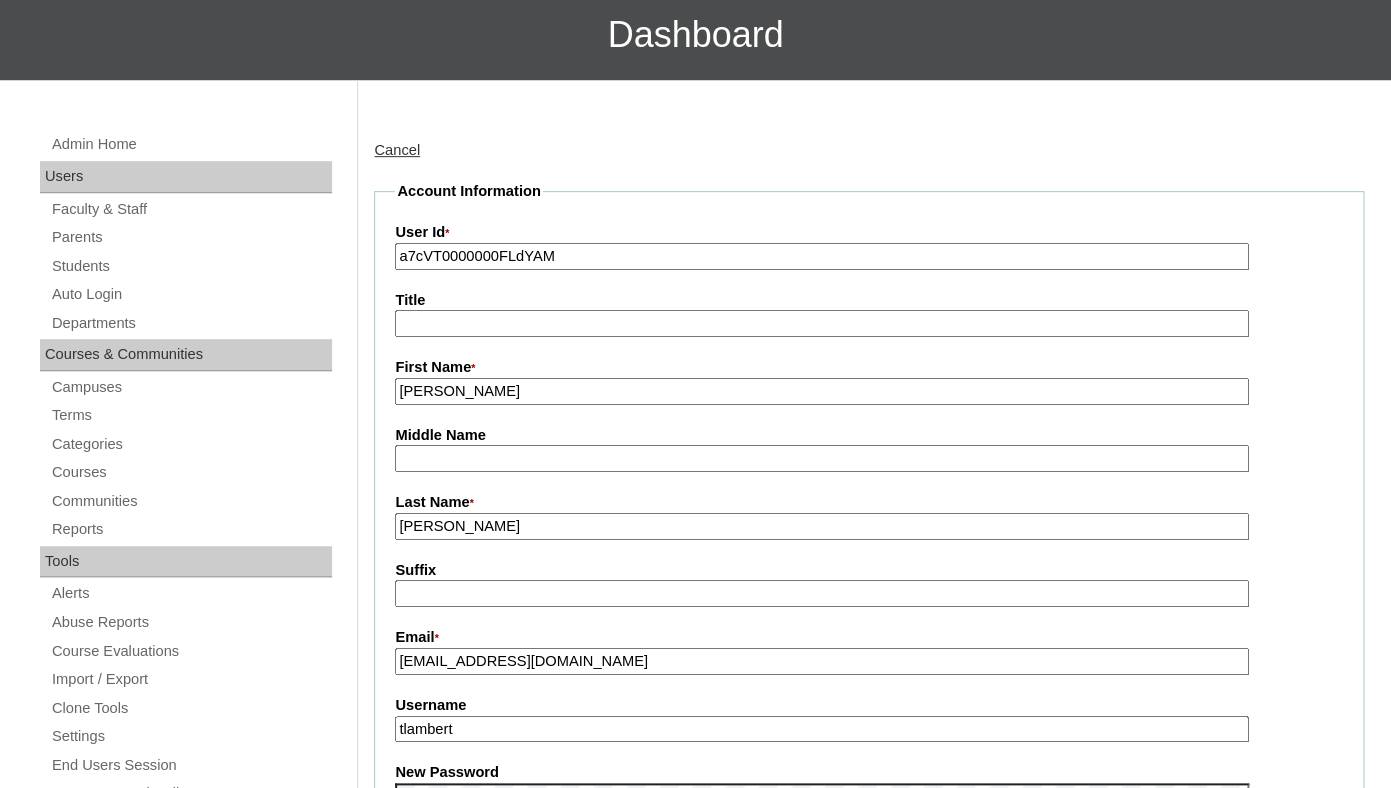 type on "a7cVT0000000FLdYAM" 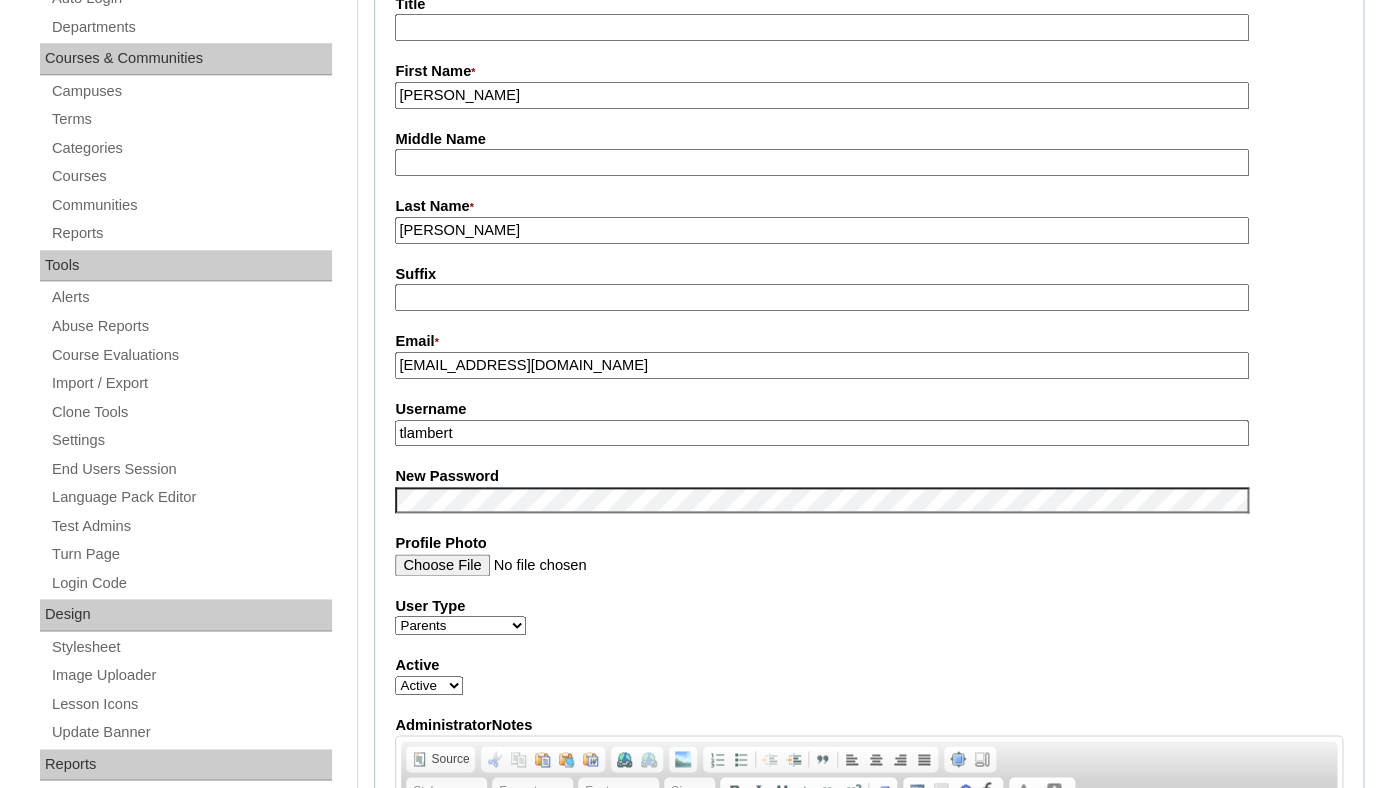 scroll, scrollTop: 559, scrollLeft: 0, axis: vertical 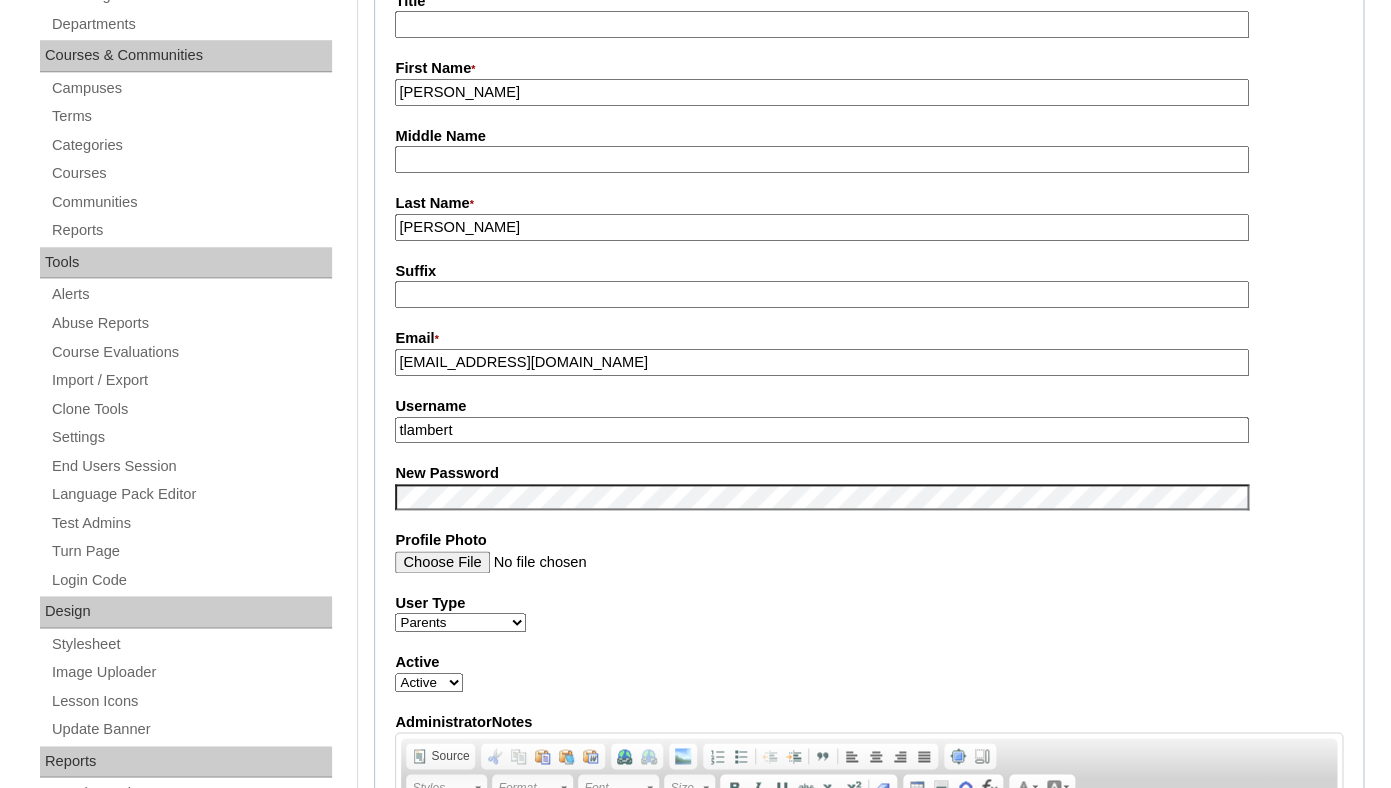 click on "doctorcirino@icloud.com" at bounding box center (821, 362) 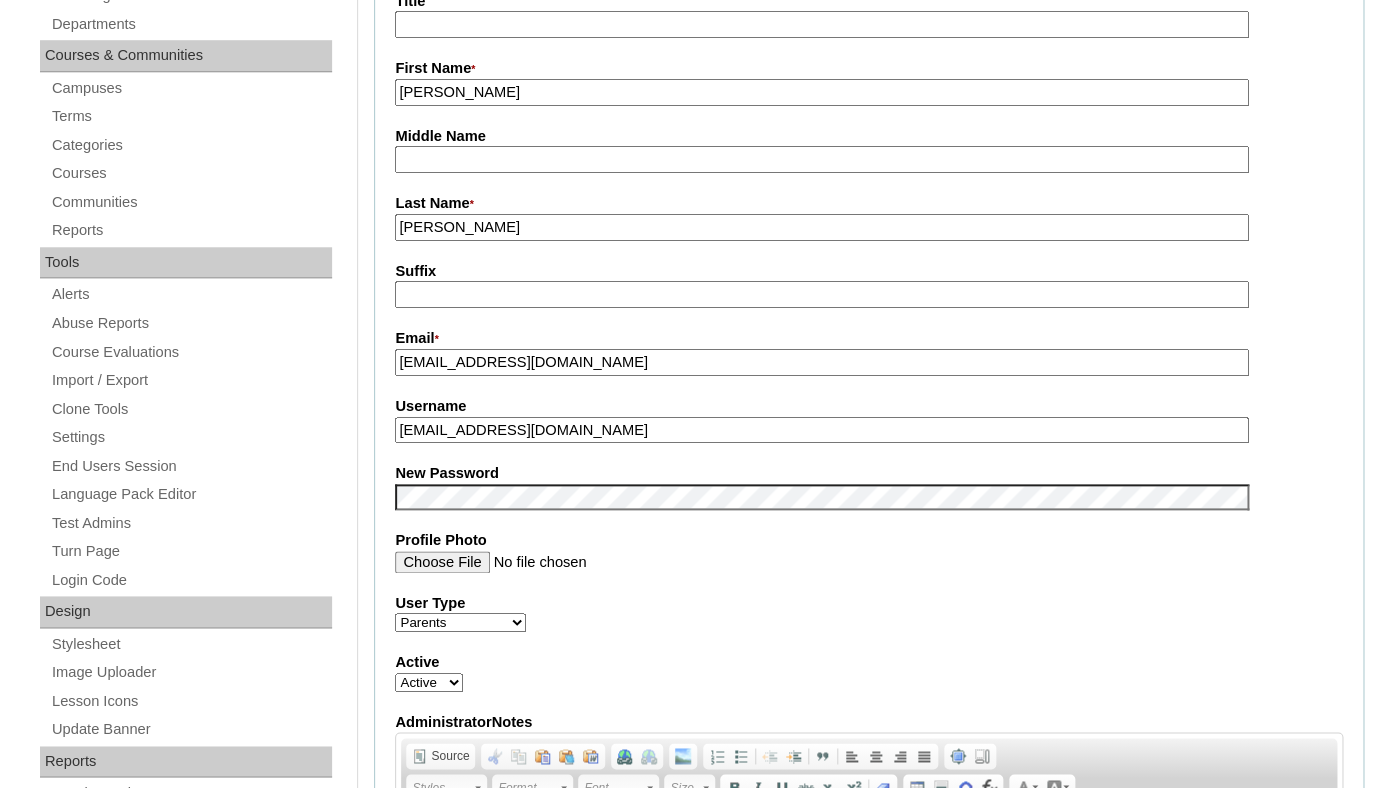 type on "doctorcirino@icloud.com" 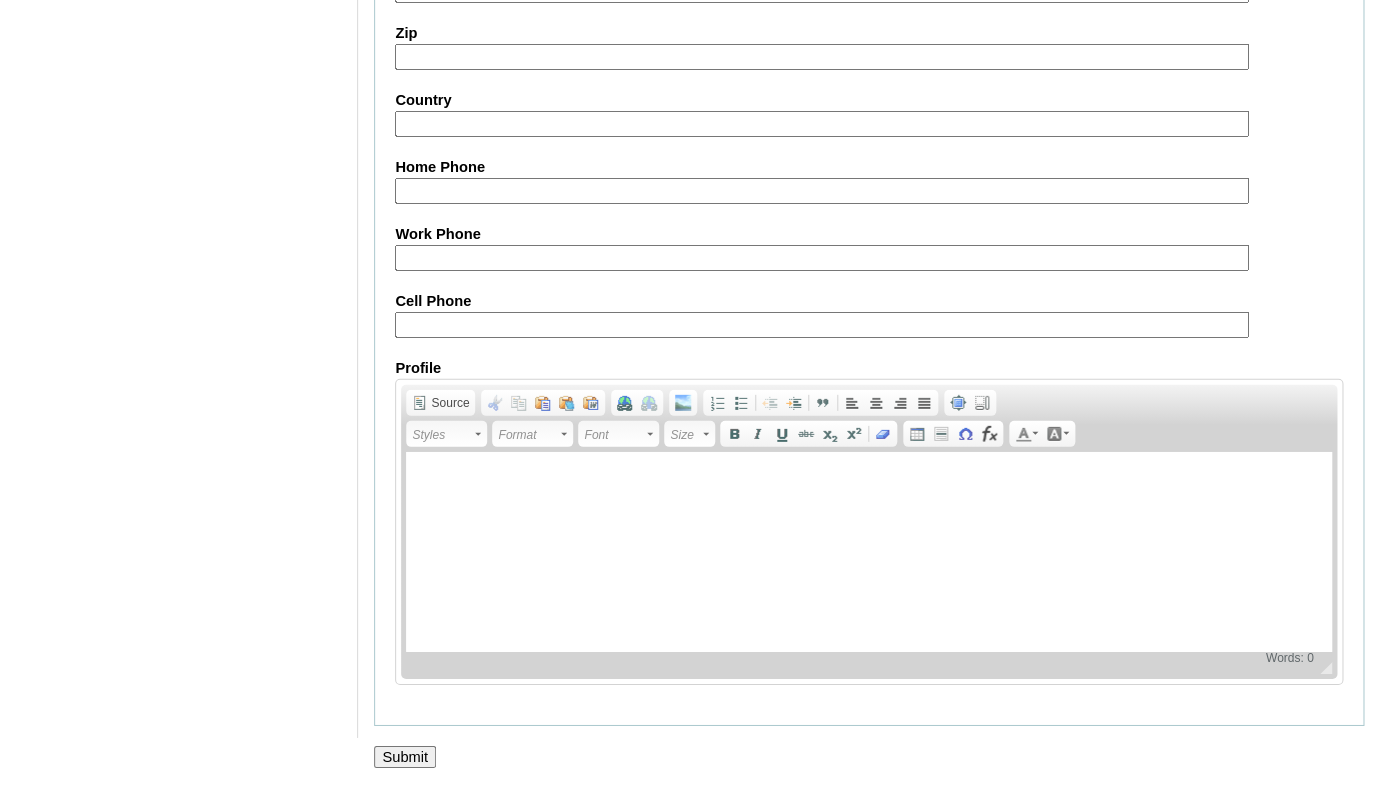 scroll, scrollTop: 1977, scrollLeft: 0, axis: vertical 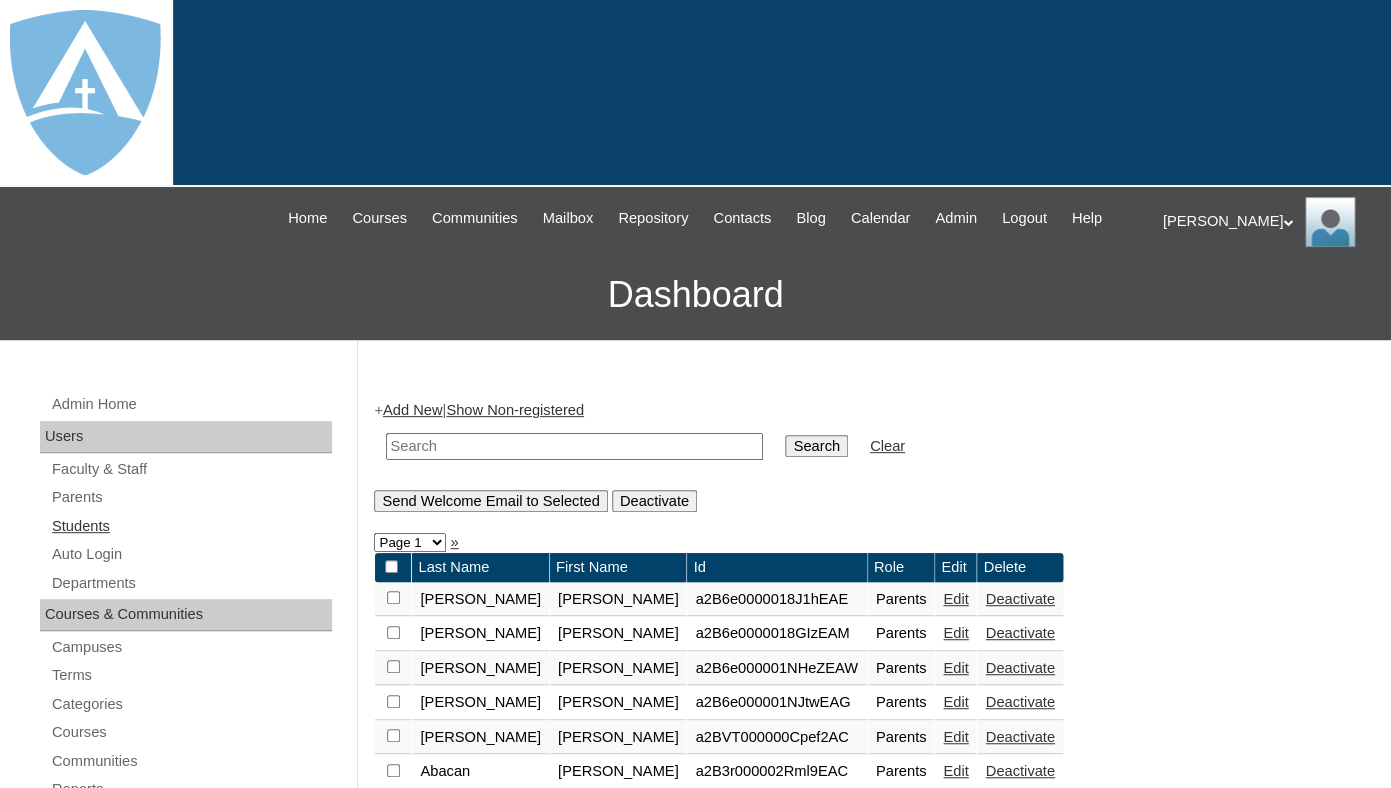 click on "Students" at bounding box center (191, 526) 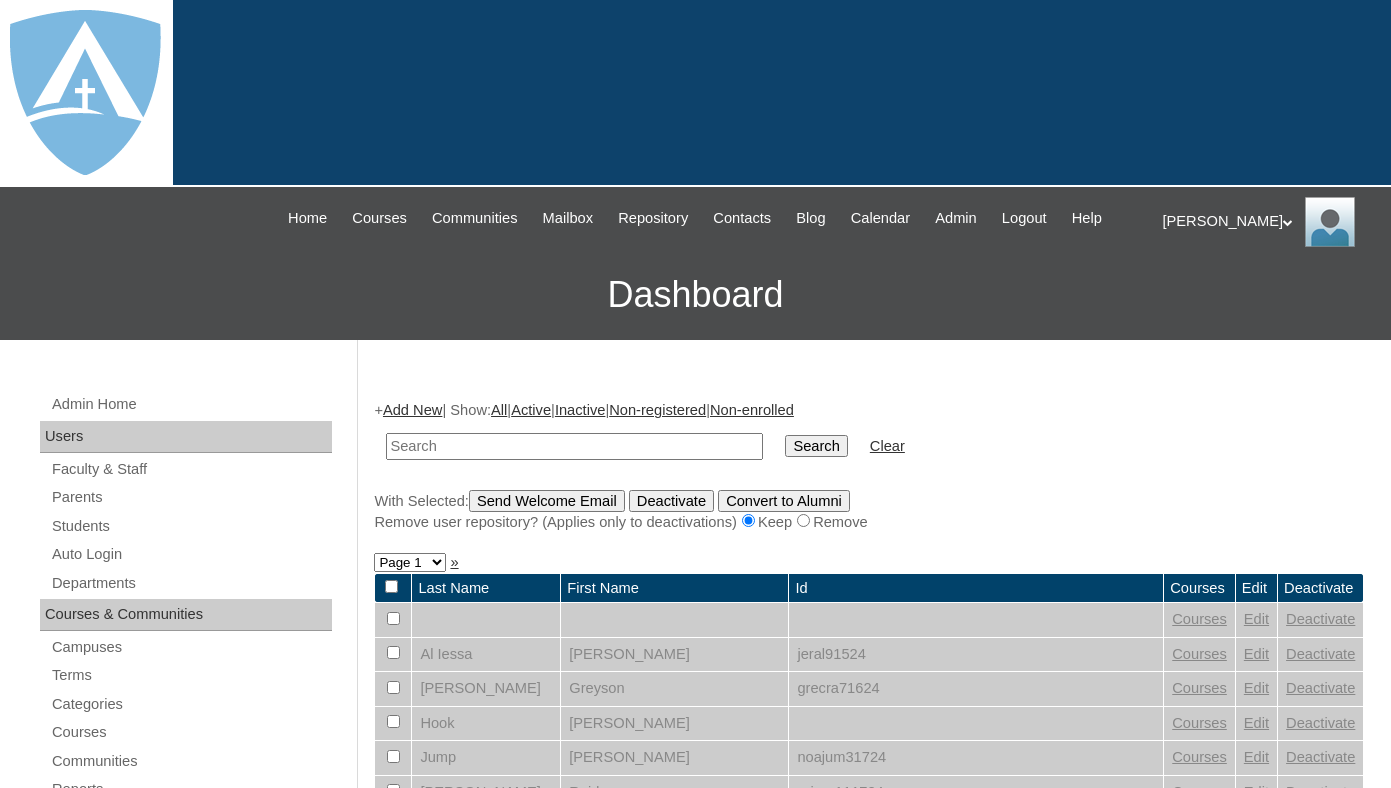 scroll, scrollTop: 0, scrollLeft: 0, axis: both 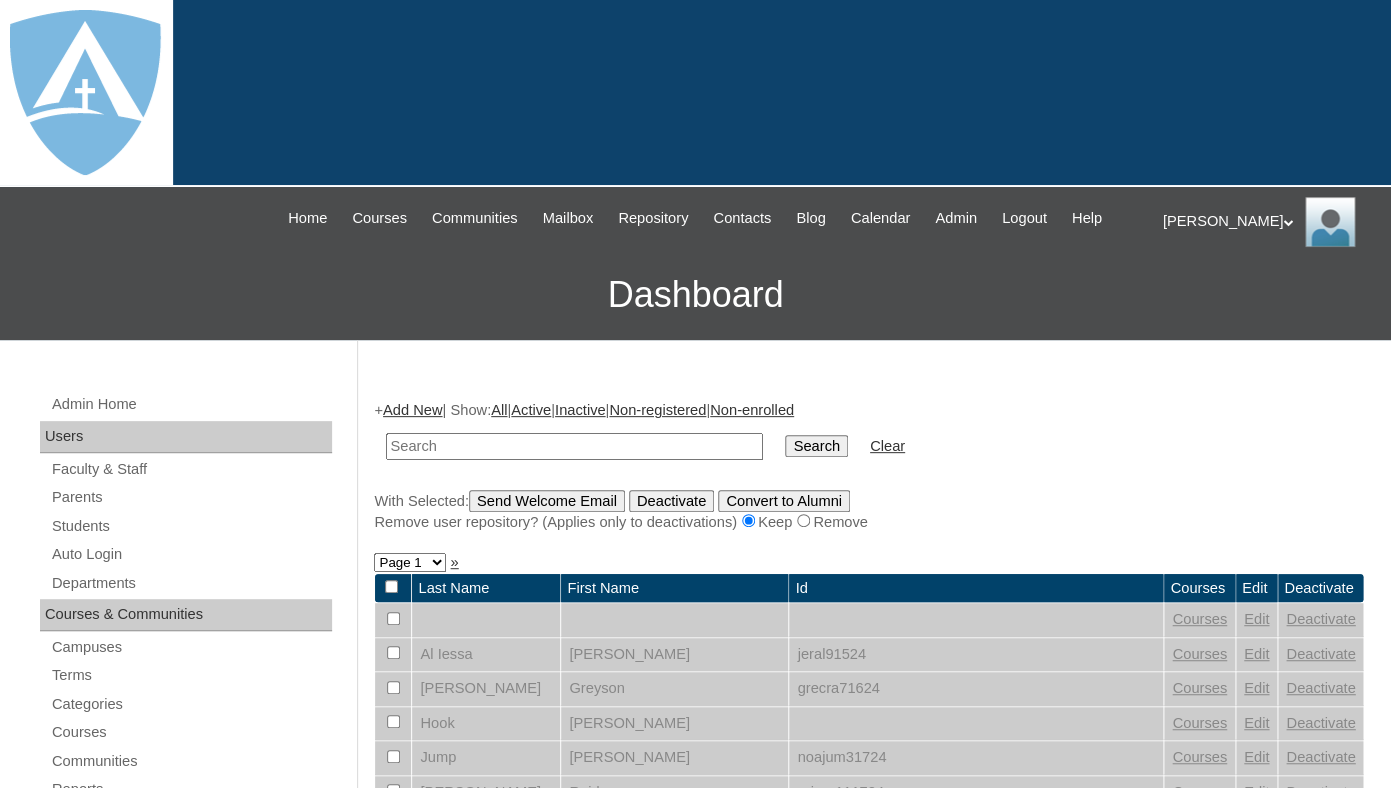 click at bounding box center [574, 446] 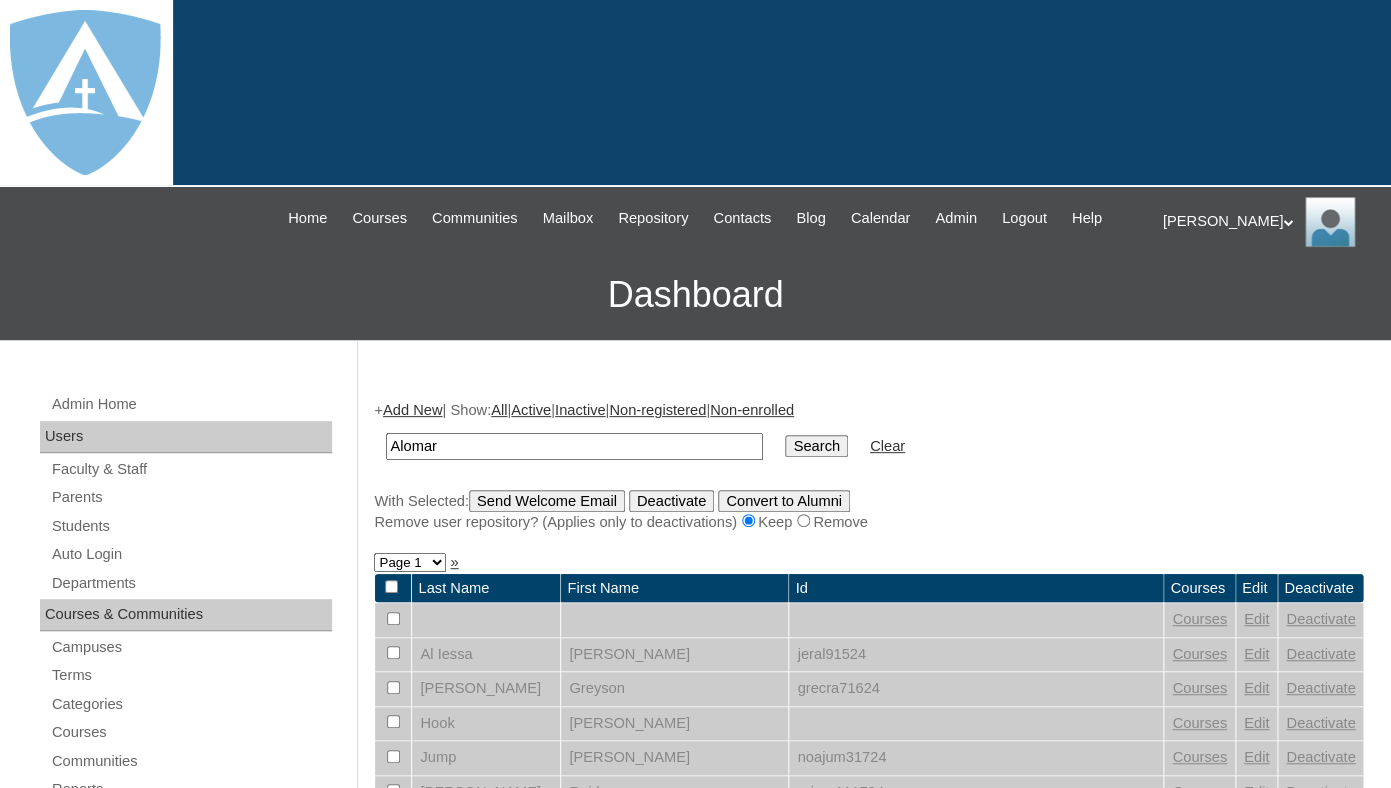 drag, startPoint x: 438, startPoint y: 462, endPoint x: 329, endPoint y: 462, distance: 109 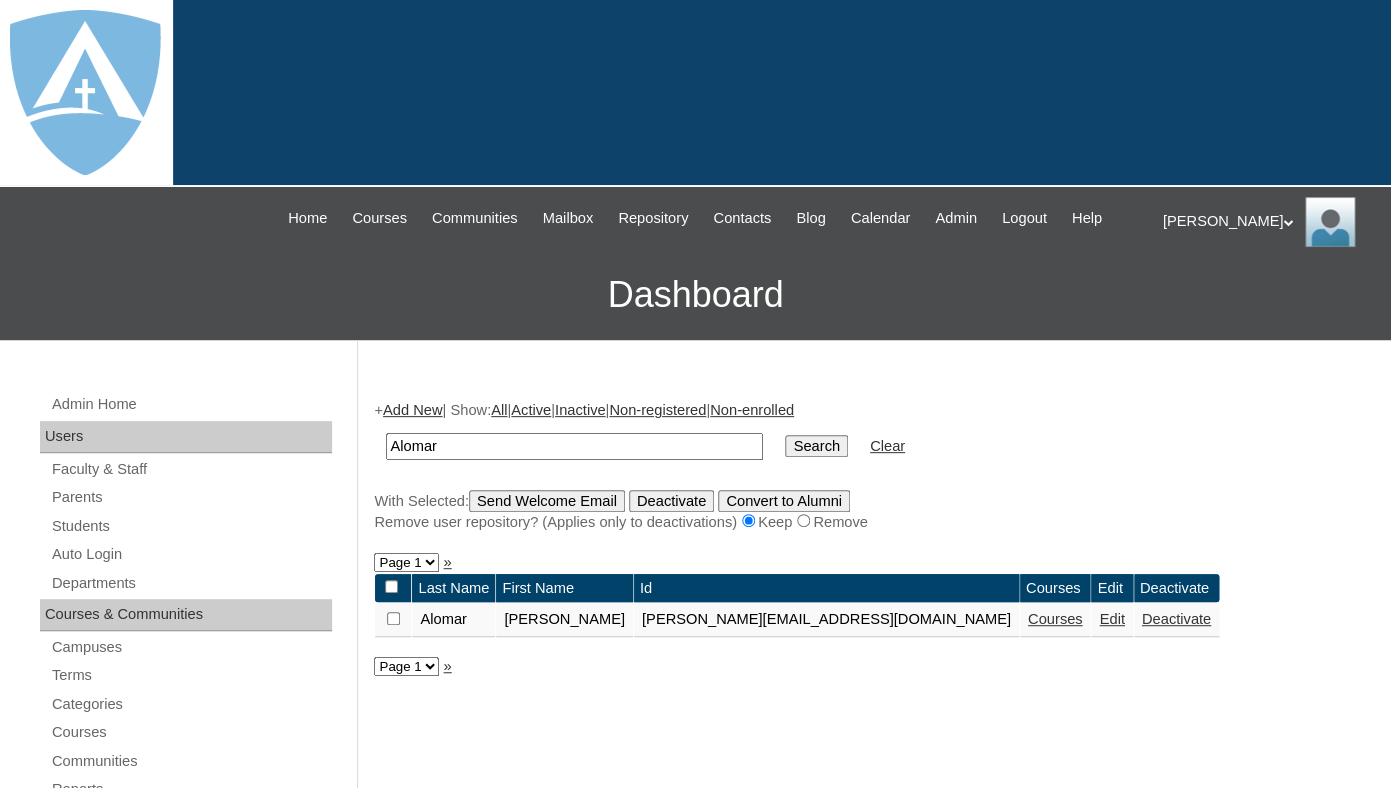 scroll, scrollTop: 9, scrollLeft: 0, axis: vertical 